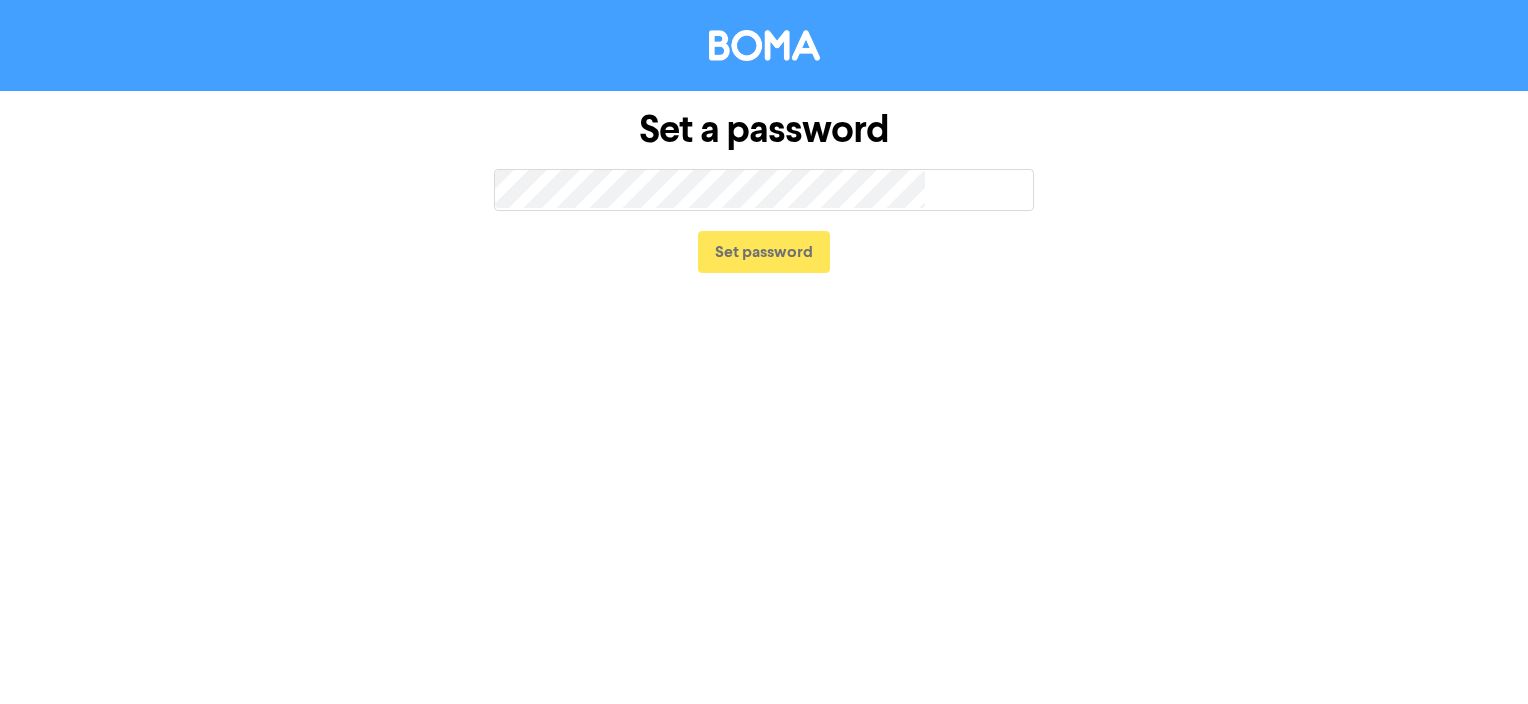 scroll, scrollTop: 0, scrollLeft: 0, axis: both 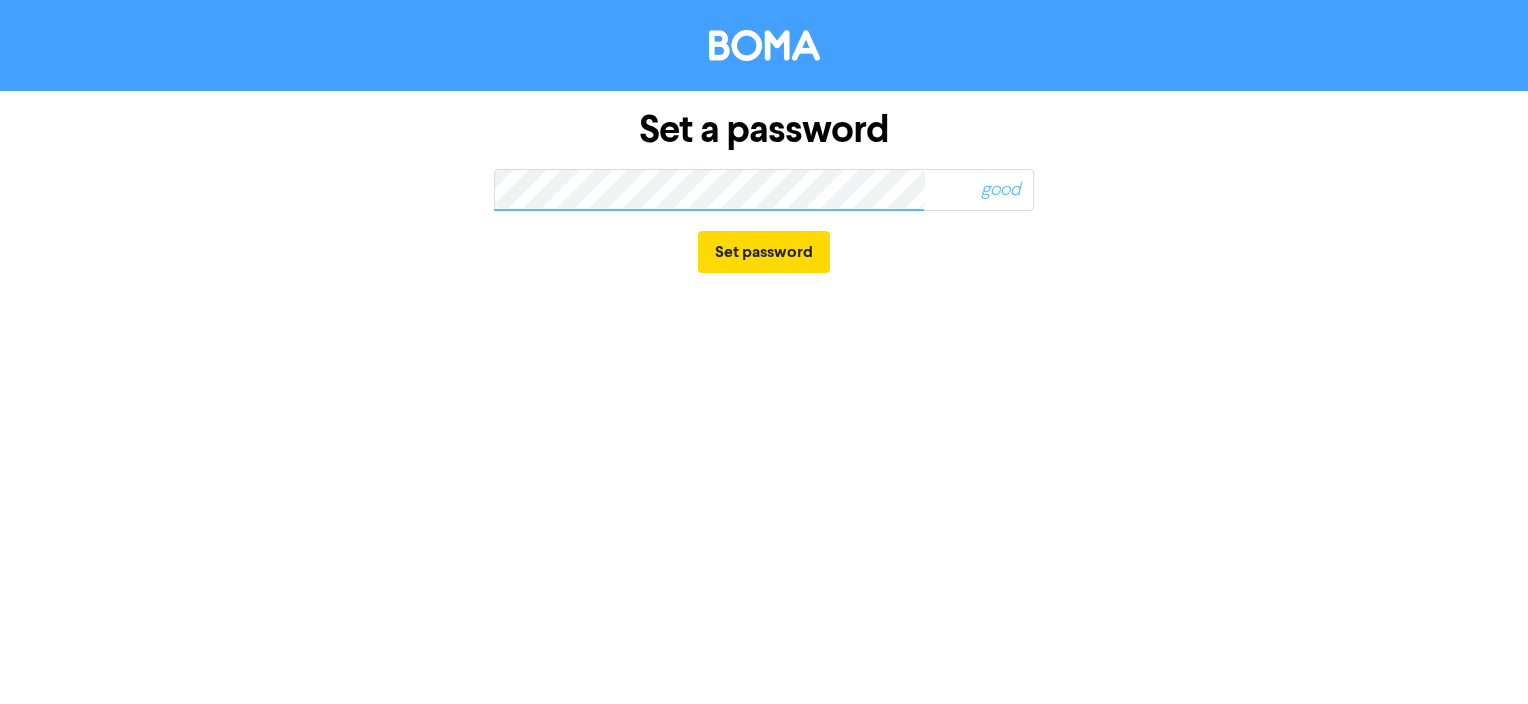 click on "good" at bounding box center (952, 190) 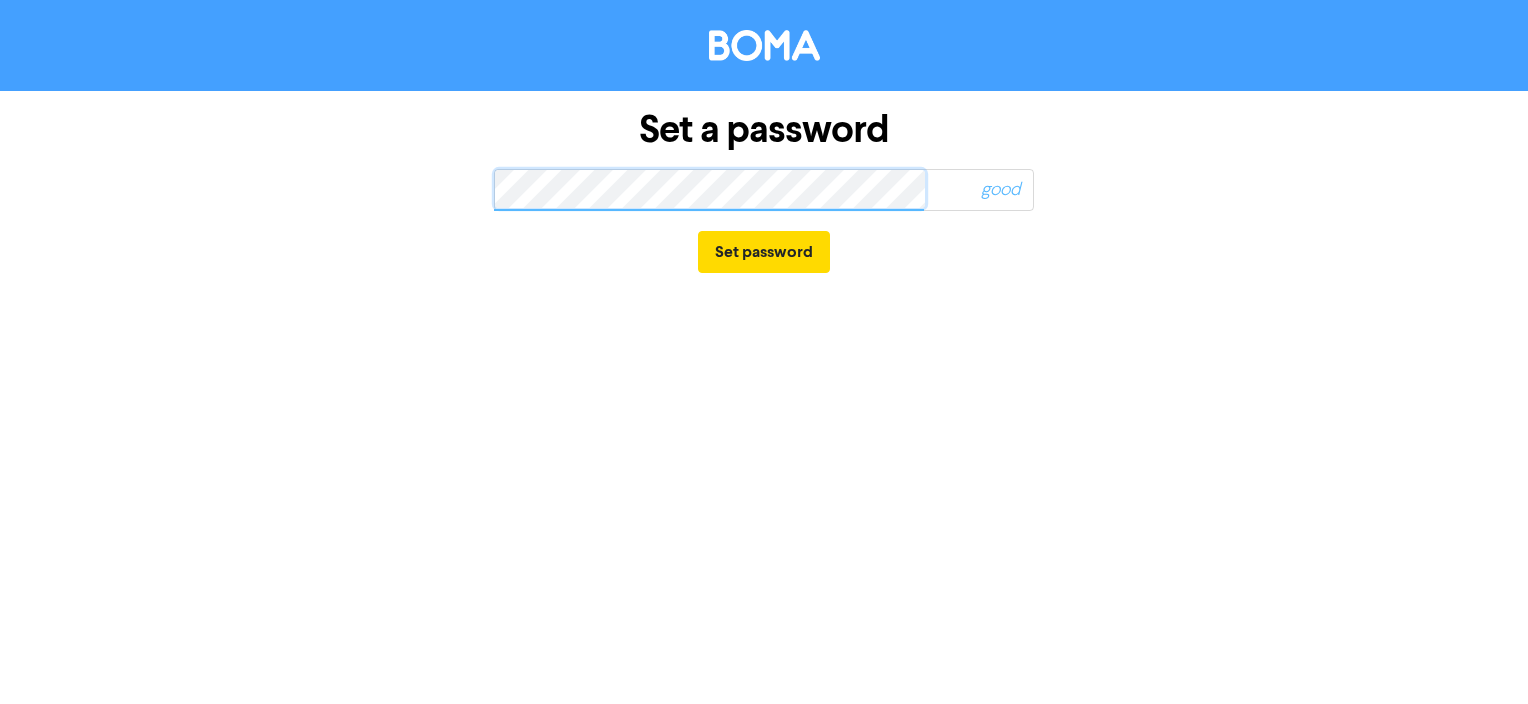 click on "Set a password good Set password" at bounding box center (764, 192) 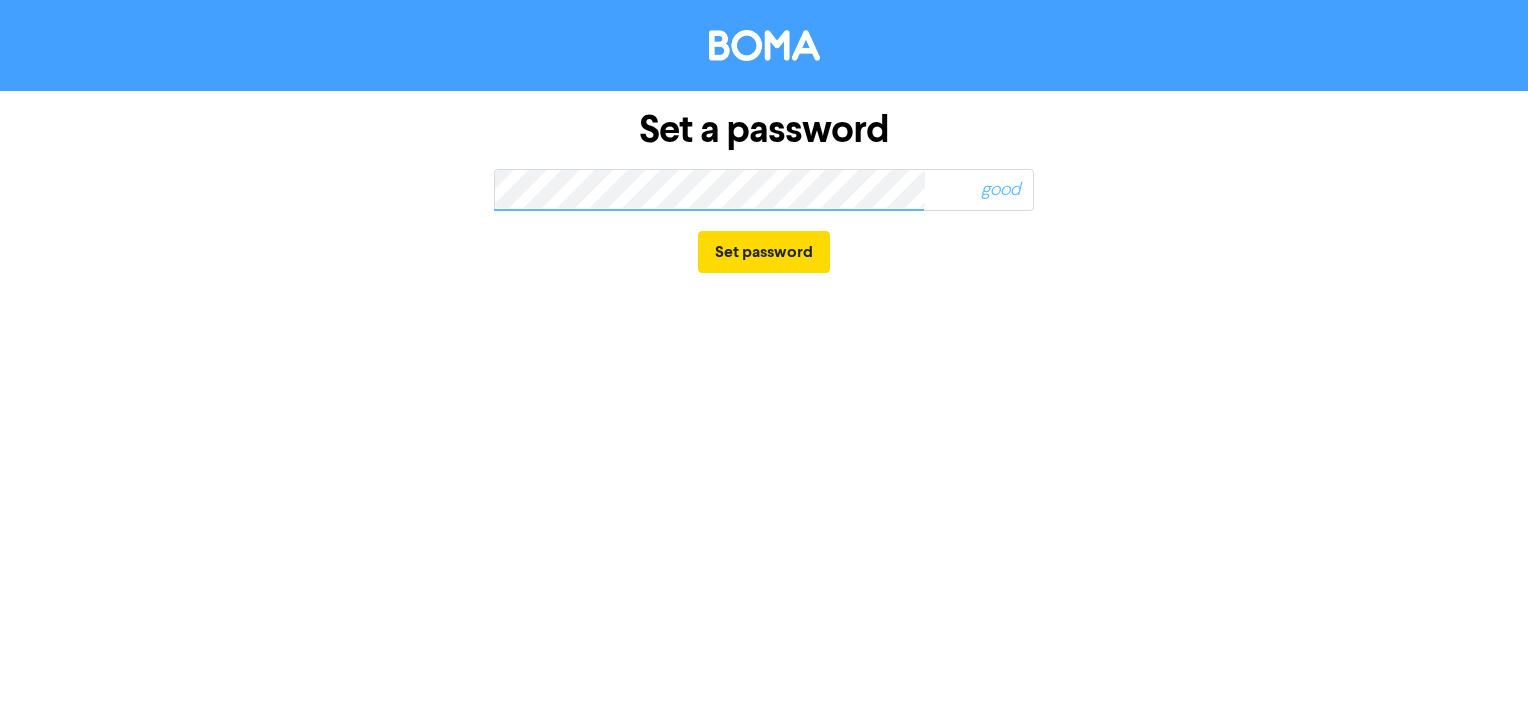 click on "good" at bounding box center [952, 190] 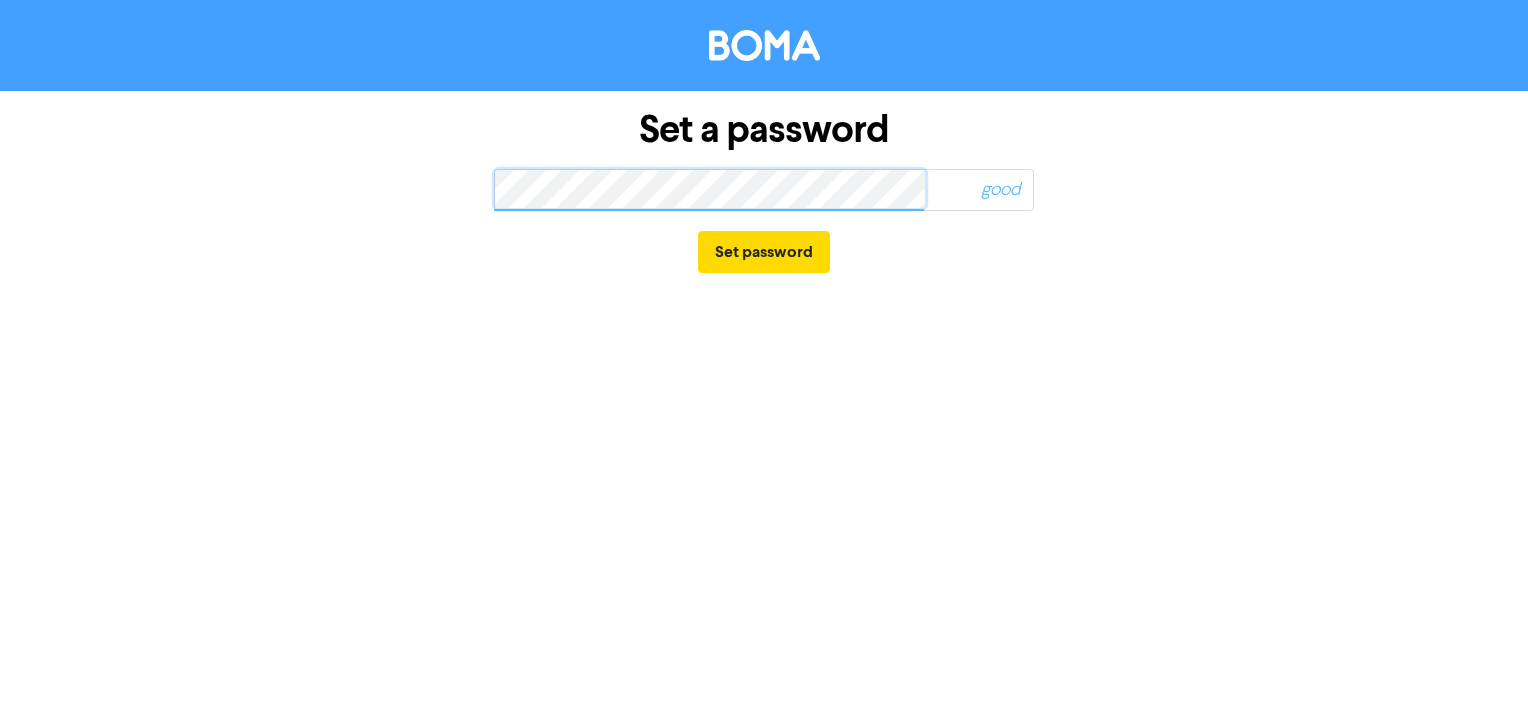 click on "Set a password good Set password" at bounding box center (764, 192) 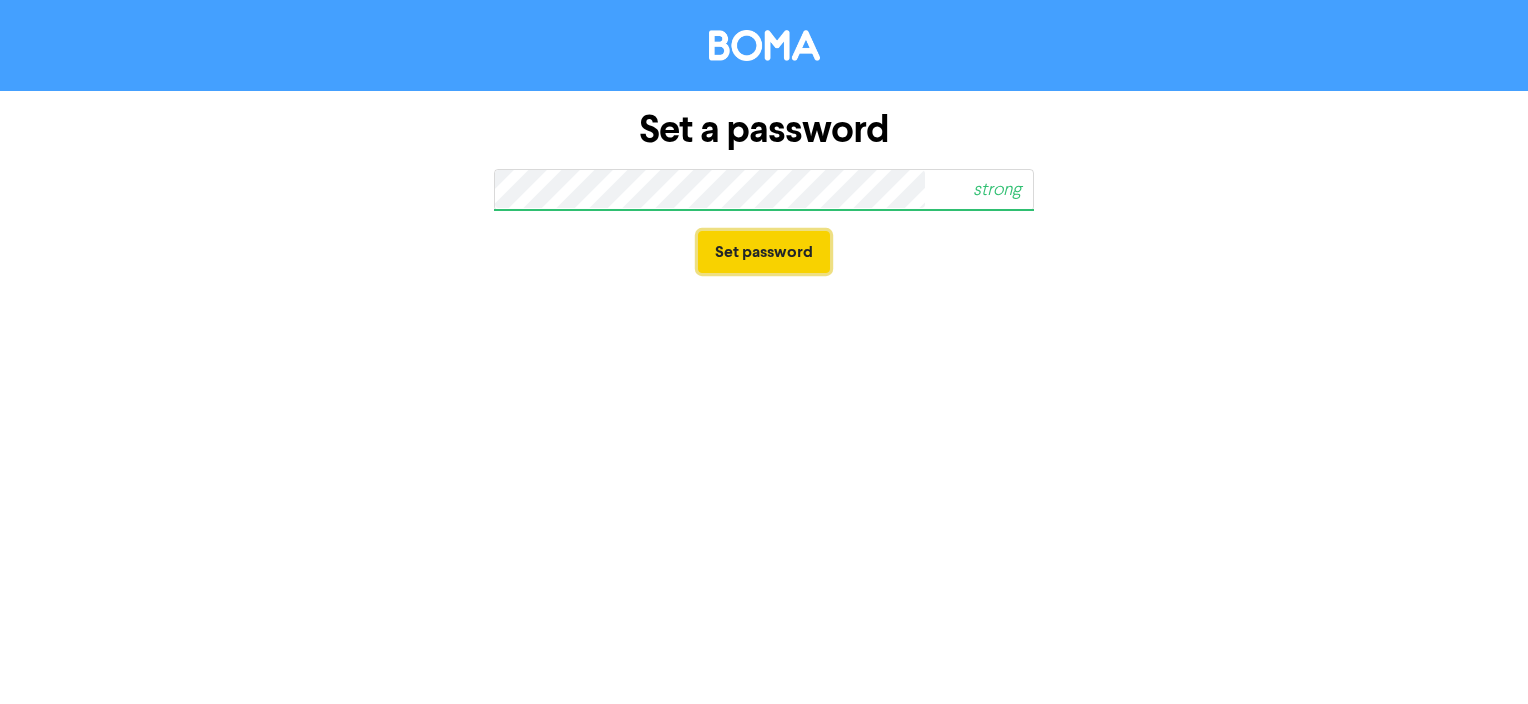 click on "Set password" at bounding box center [764, 252] 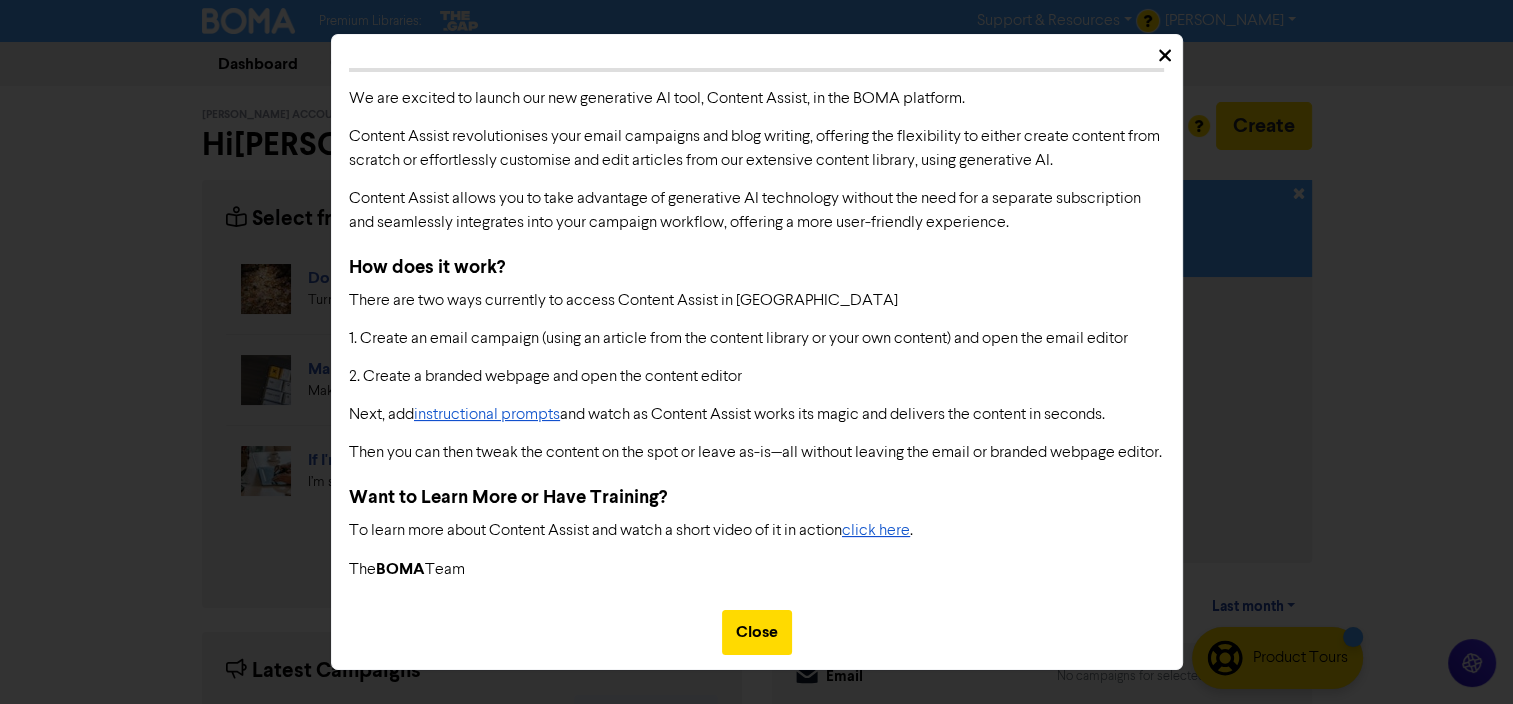 scroll, scrollTop: 72, scrollLeft: 0, axis: vertical 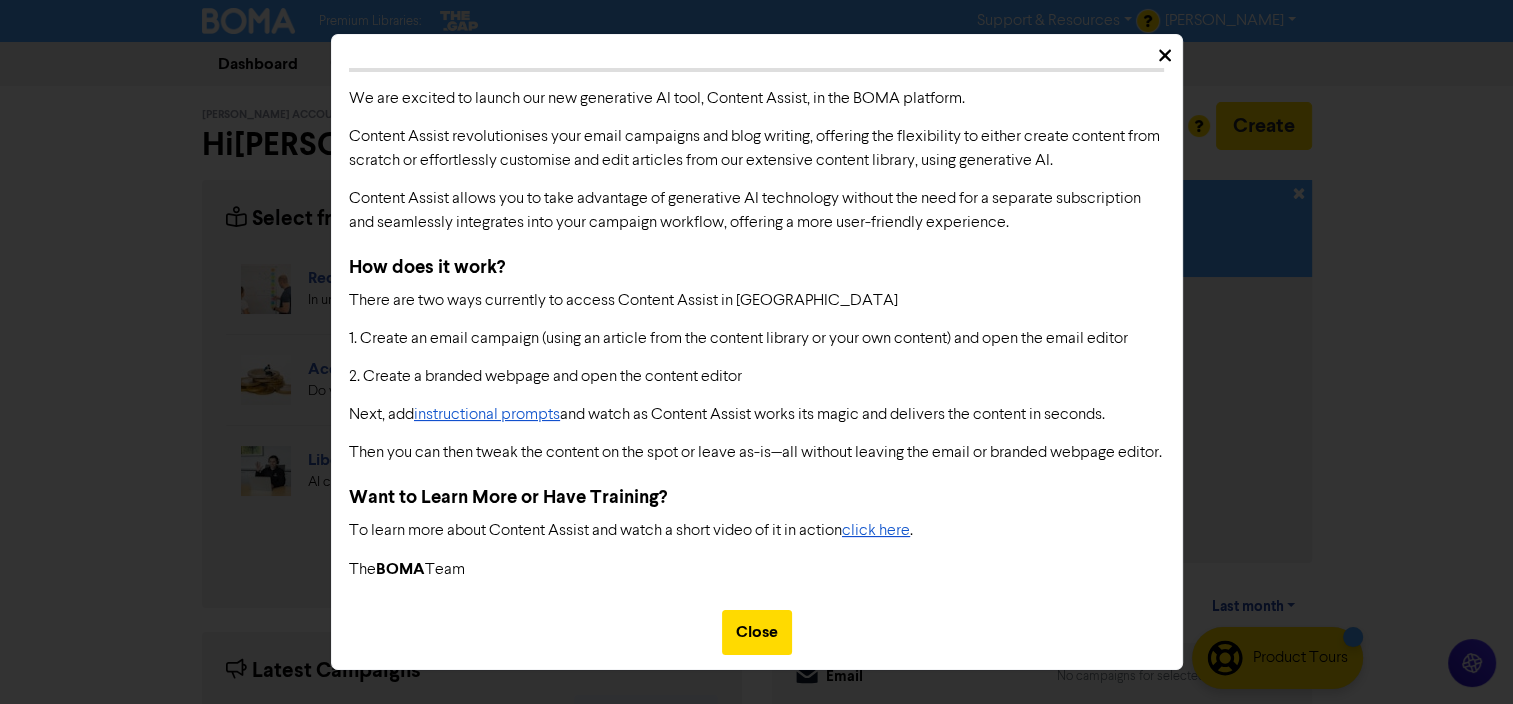drag, startPoint x: 746, startPoint y: 631, endPoint x: 756, endPoint y: 625, distance: 11.661903 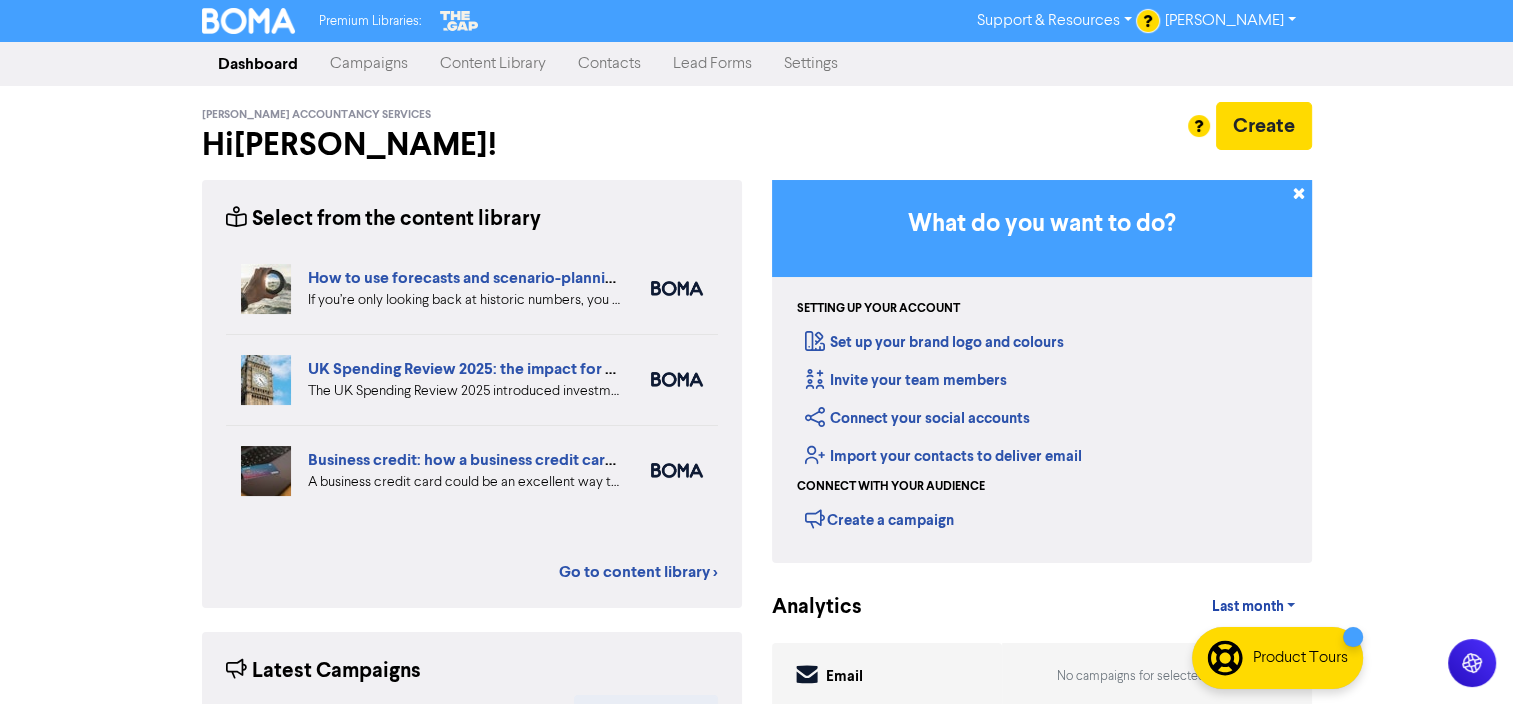 click on "Campaigns" at bounding box center [369, 64] 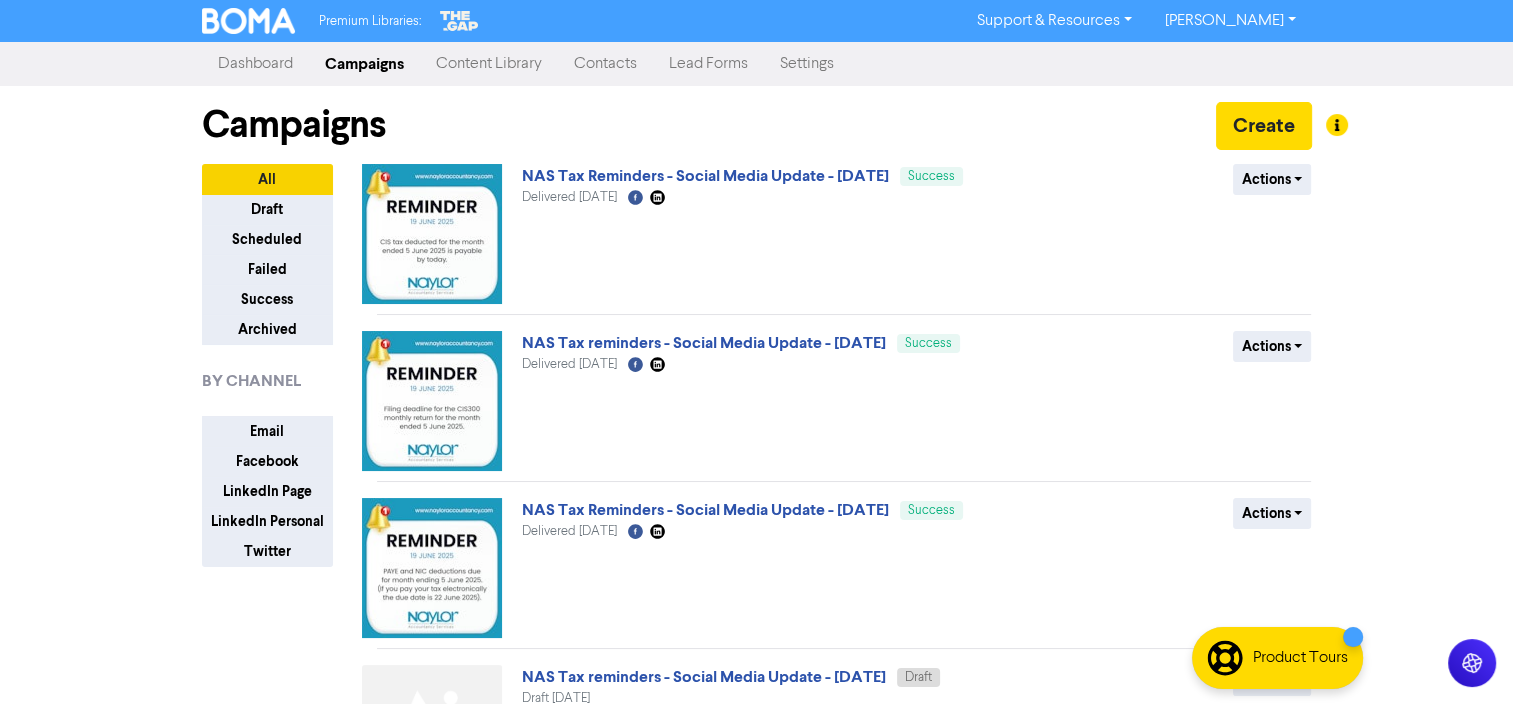 click on "Content Library" at bounding box center (489, 64) 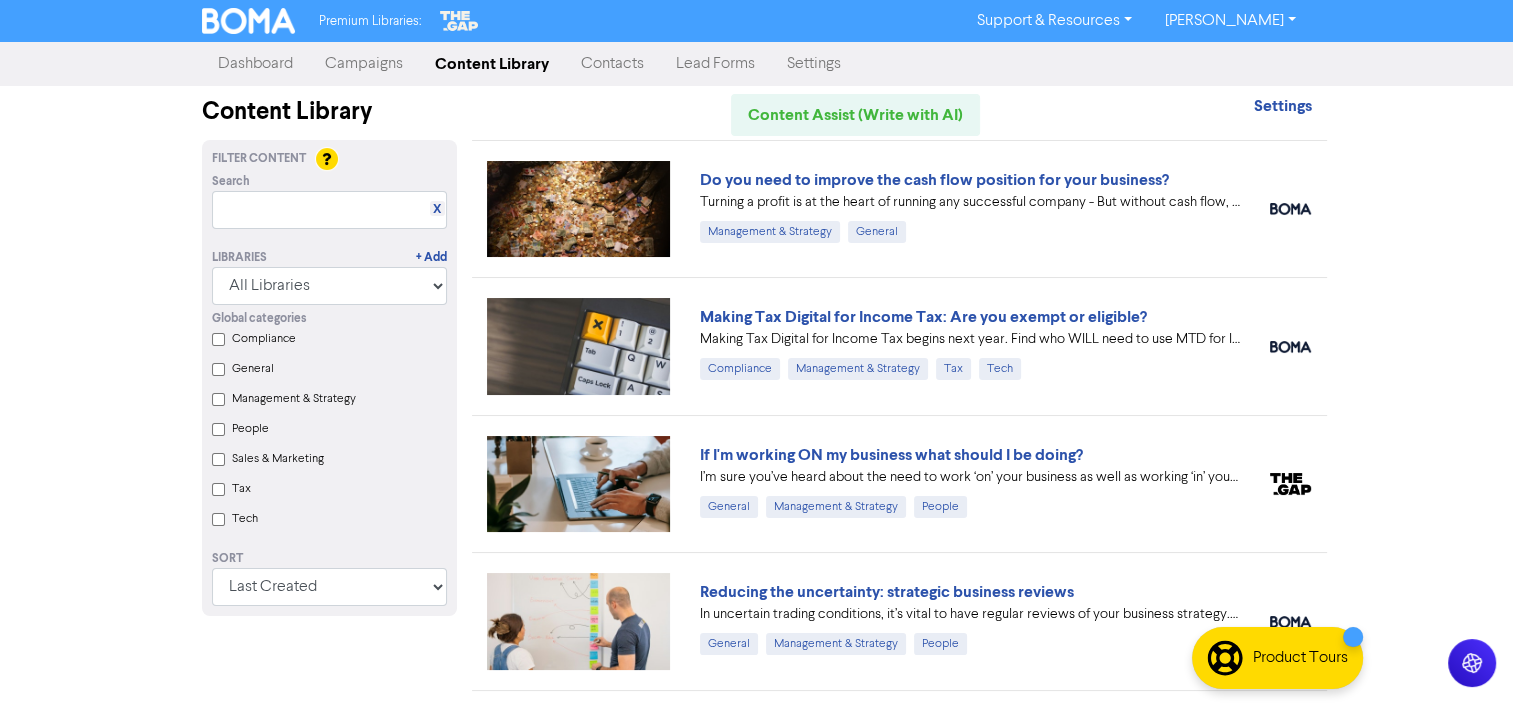 click on "Dashboard" at bounding box center [255, 64] 